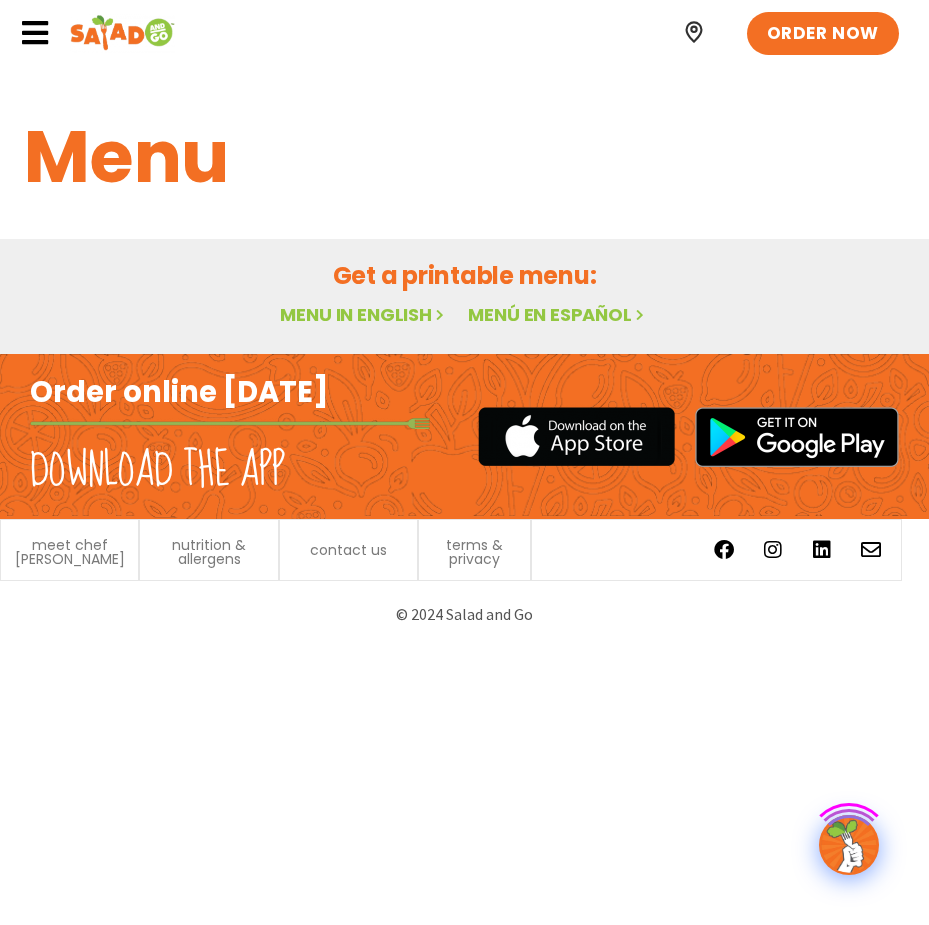 scroll, scrollTop: 0, scrollLeft: 0, axis: both 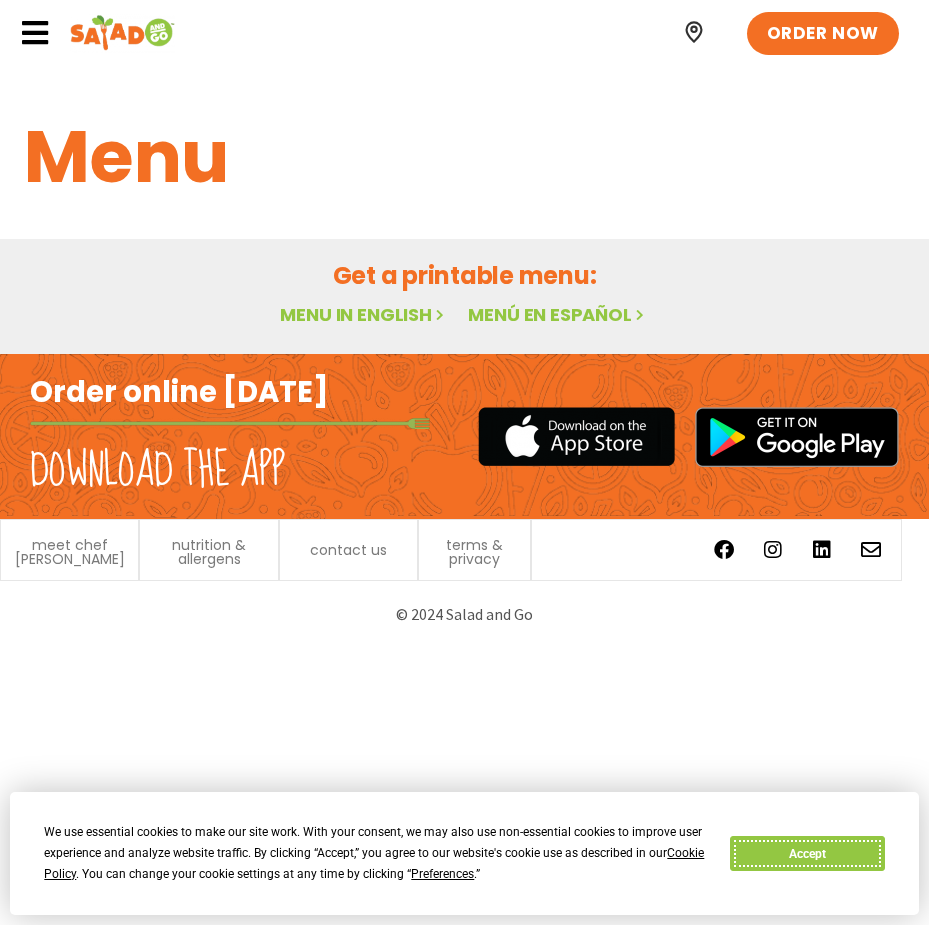 click on "Accept" at bounding box center (807, 853) 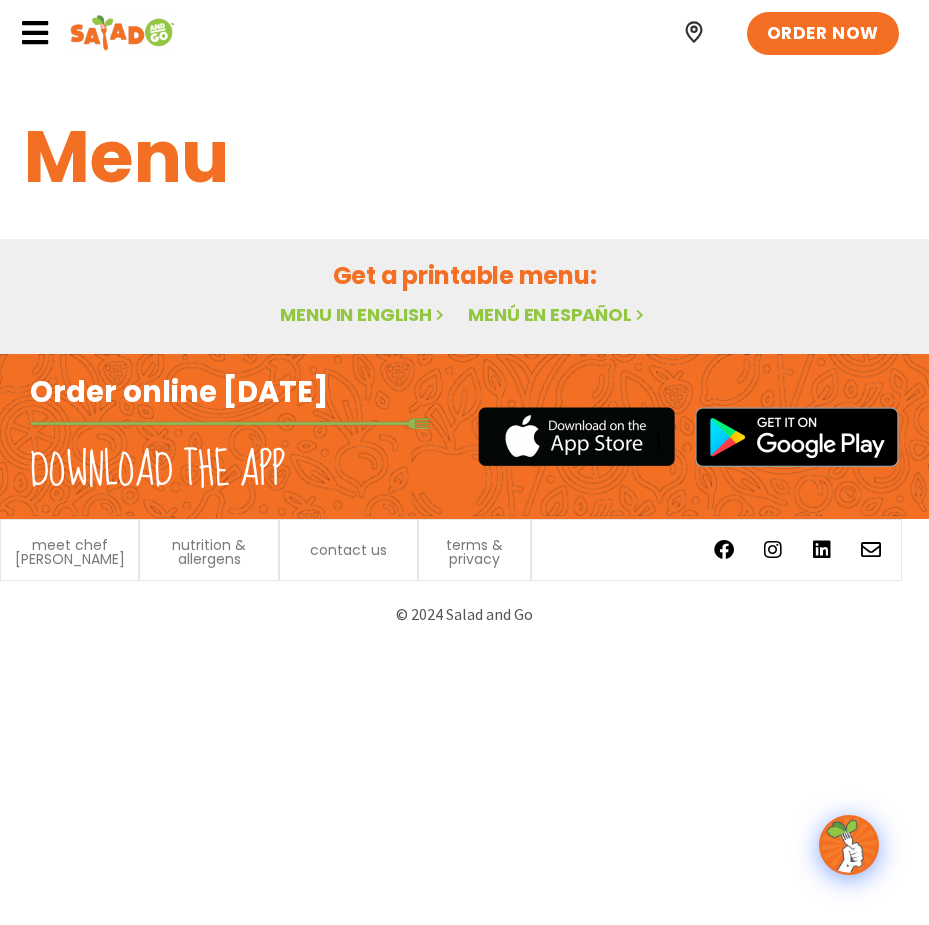 click on "Menu in English" at bounding box center (364, 314) 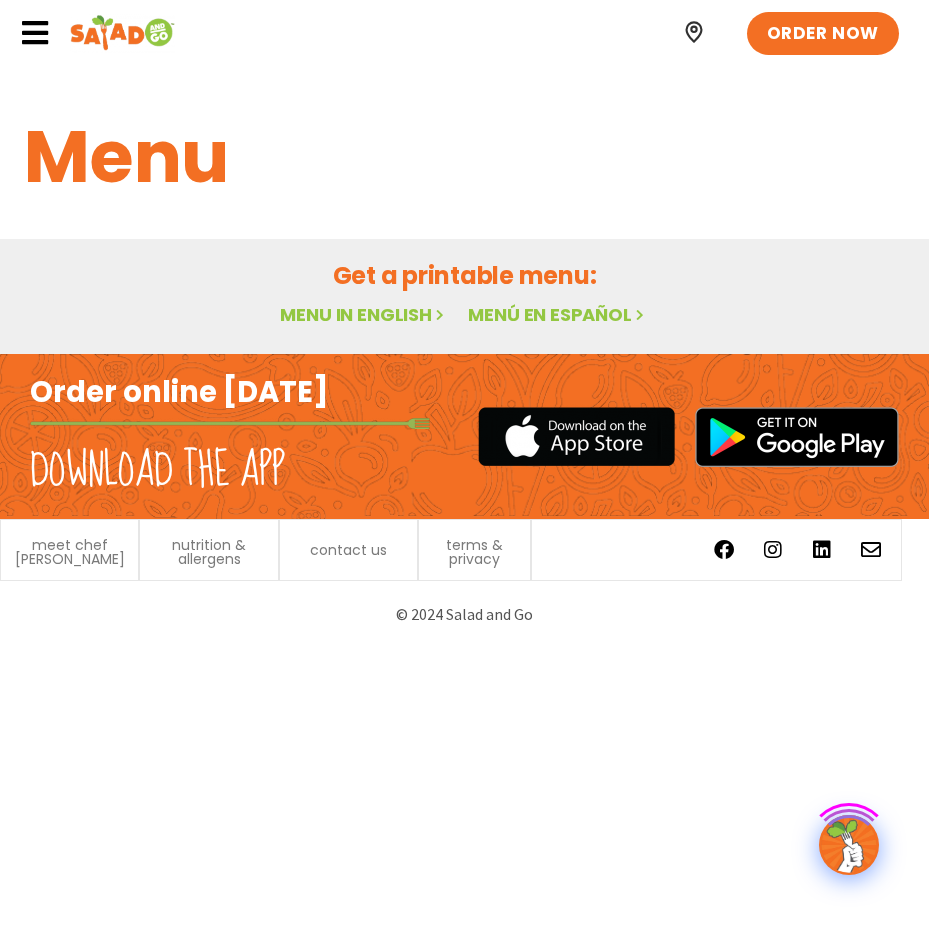scroll, scrollTop: 0, scrollLeft: 0, axis: both 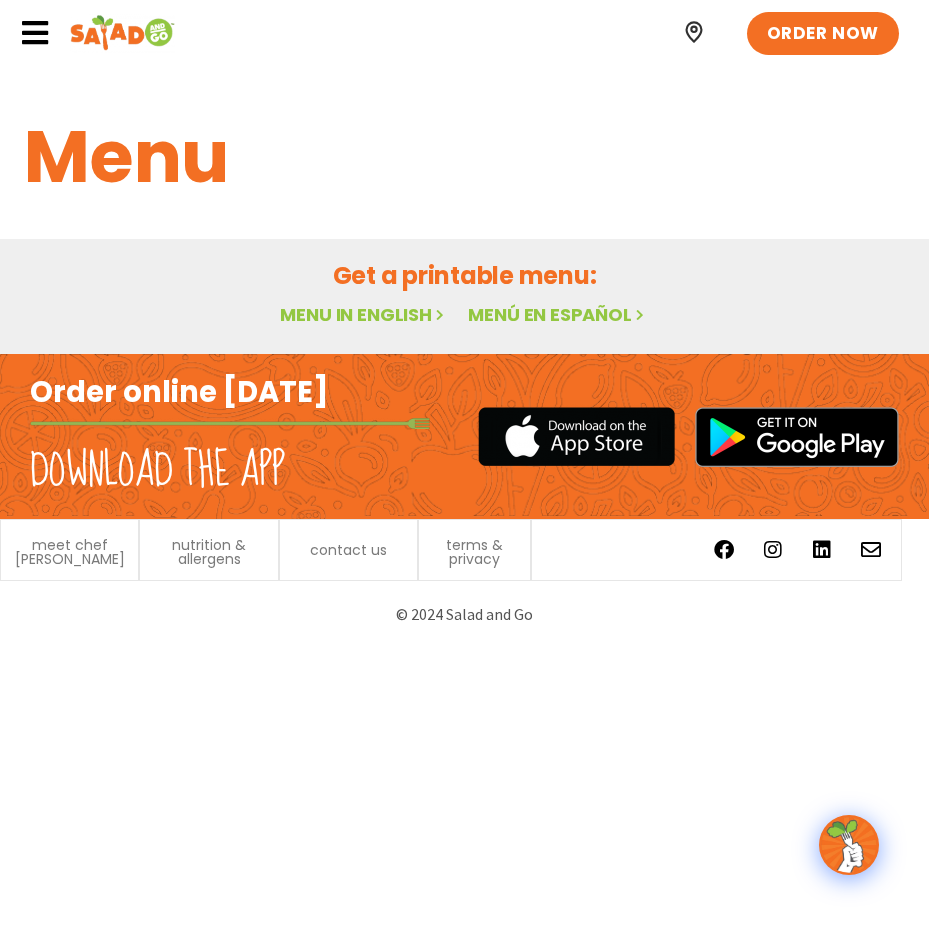 click on "Menu in English" at bounding box center [364, 314] 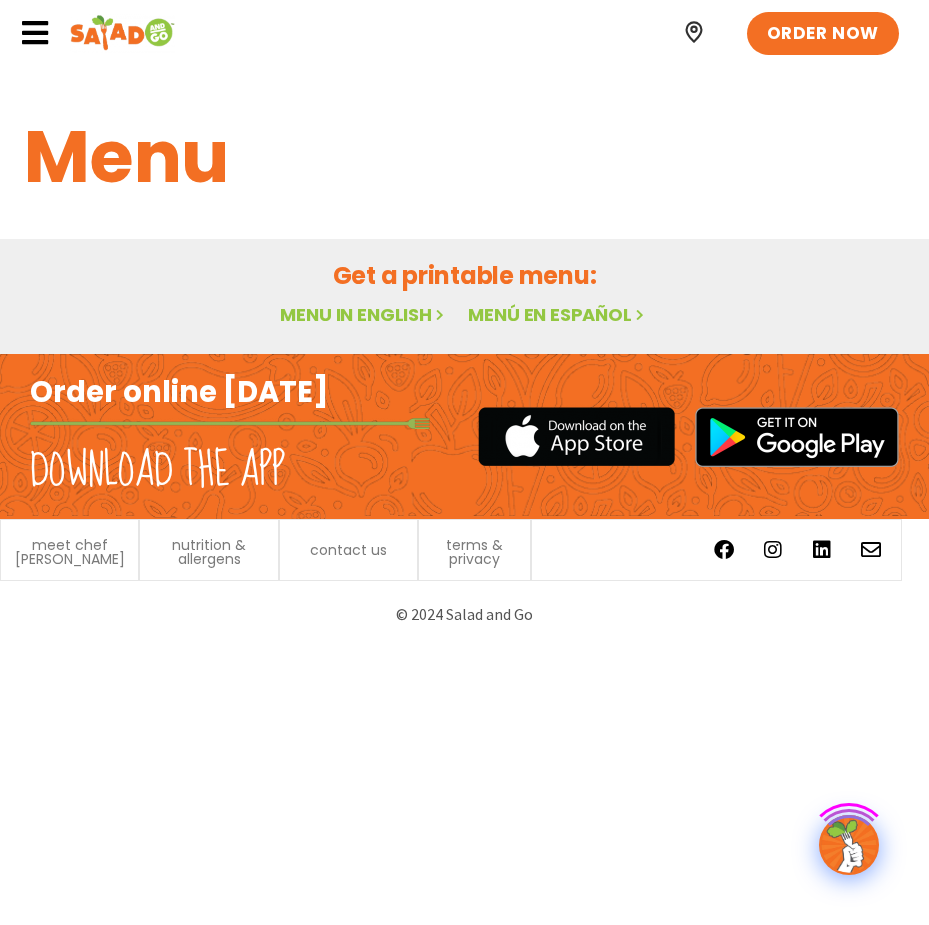 scroll, scrollTop: 0, scrollLeft: 0, axis: both 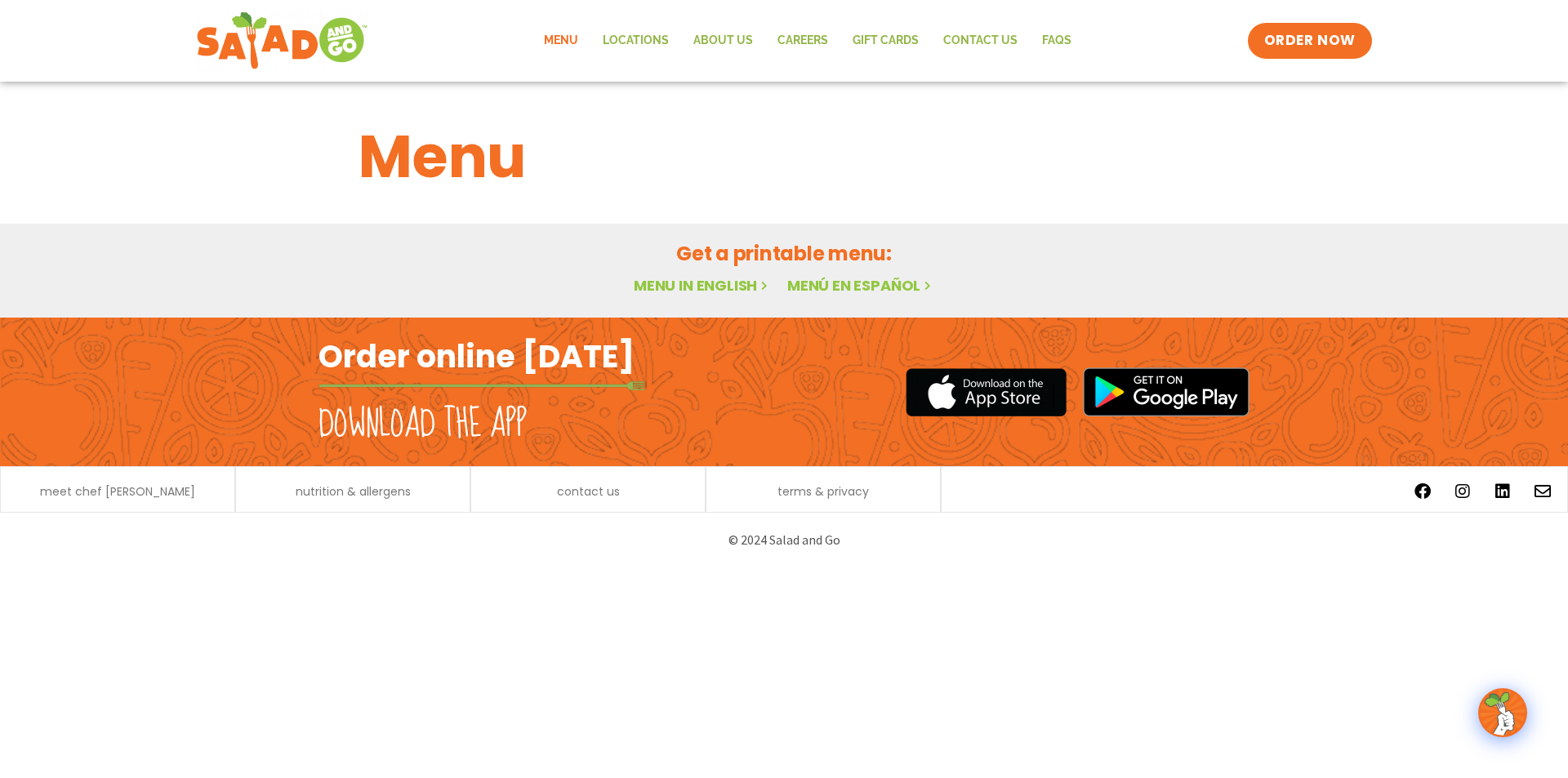 click on "Menu" 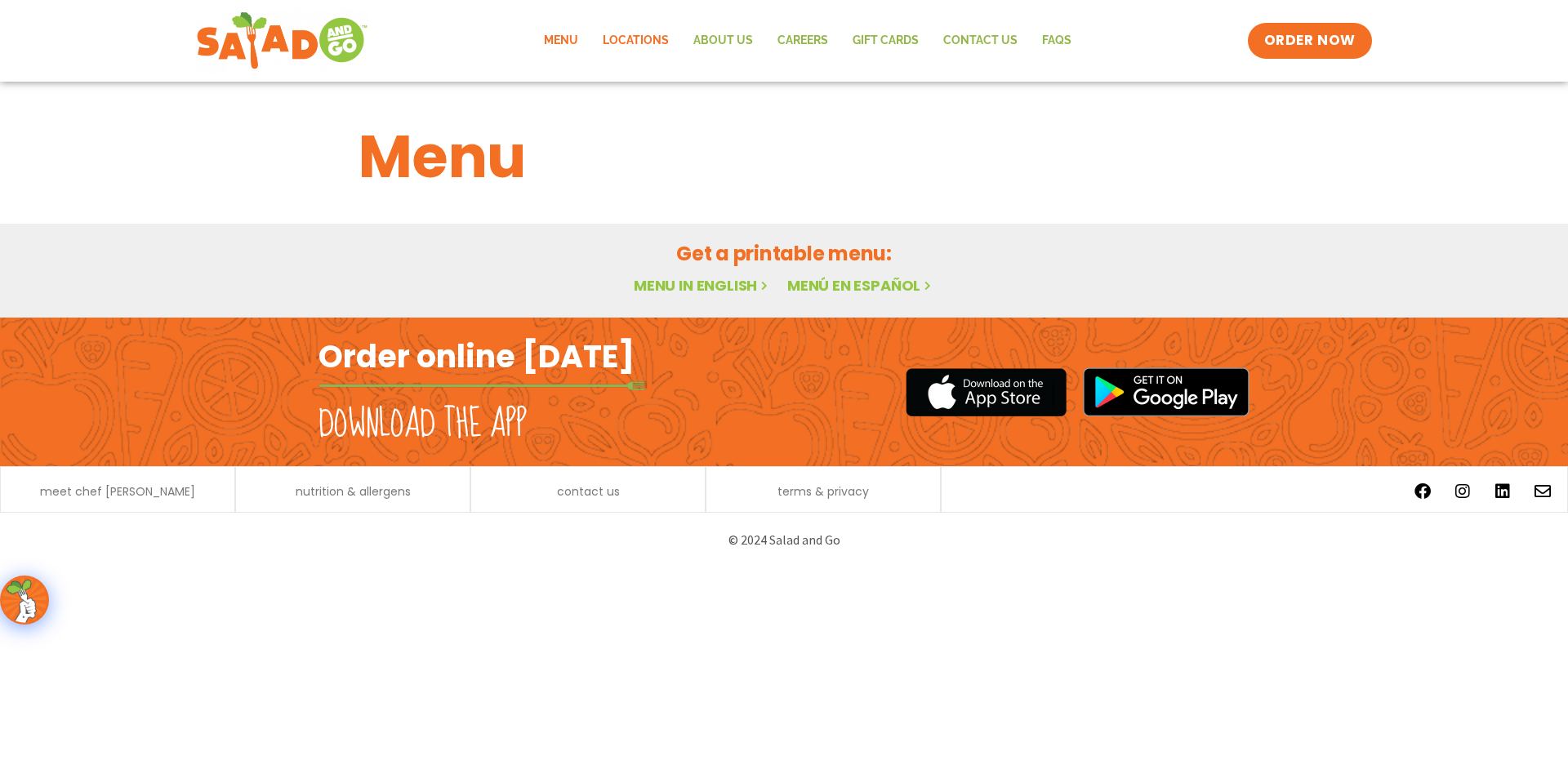 scroll, scrollTop: 0, scrollLeft: 0, axis: both 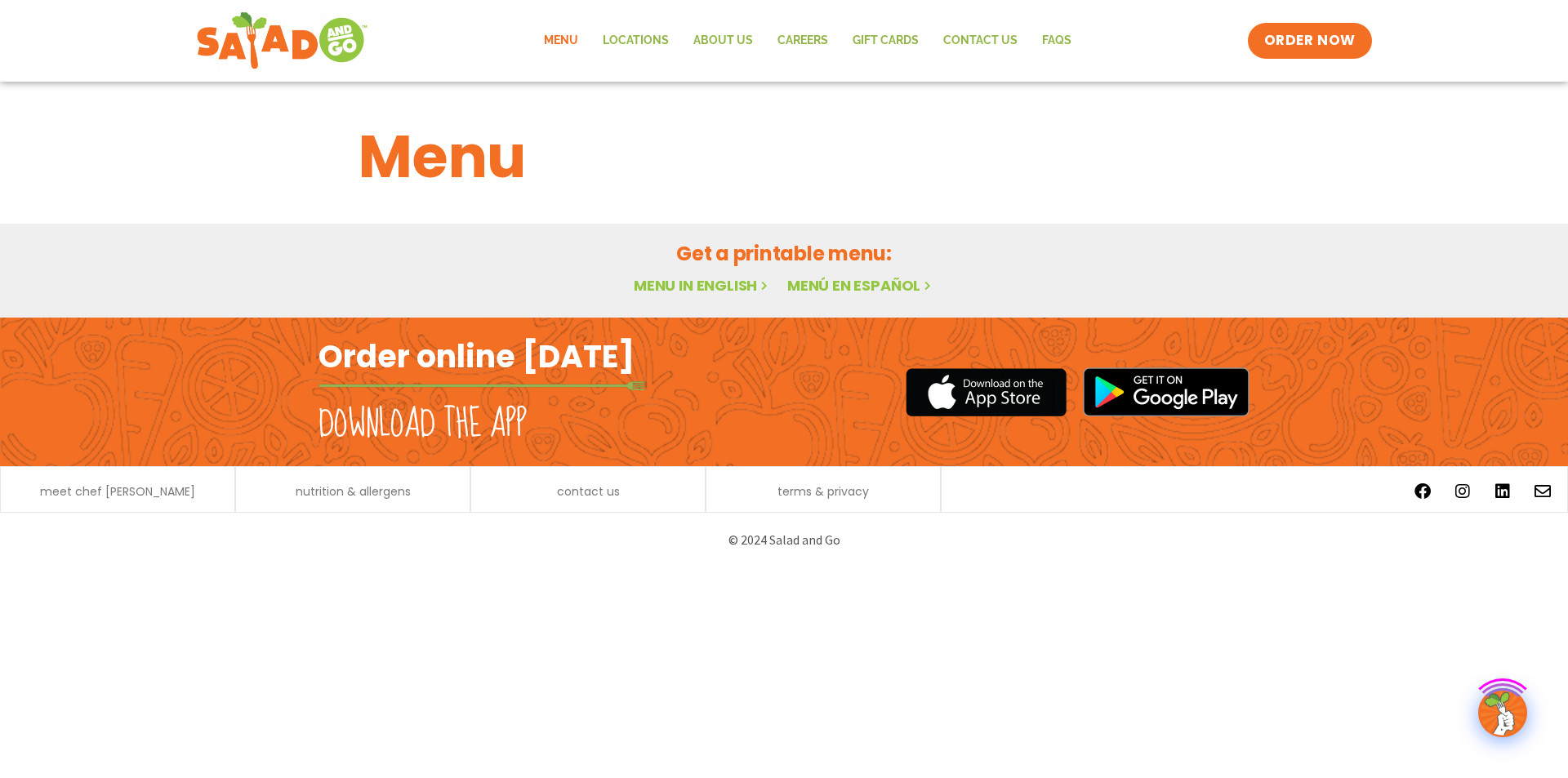 click on "Menu in English" at bounding box center [702, 285] 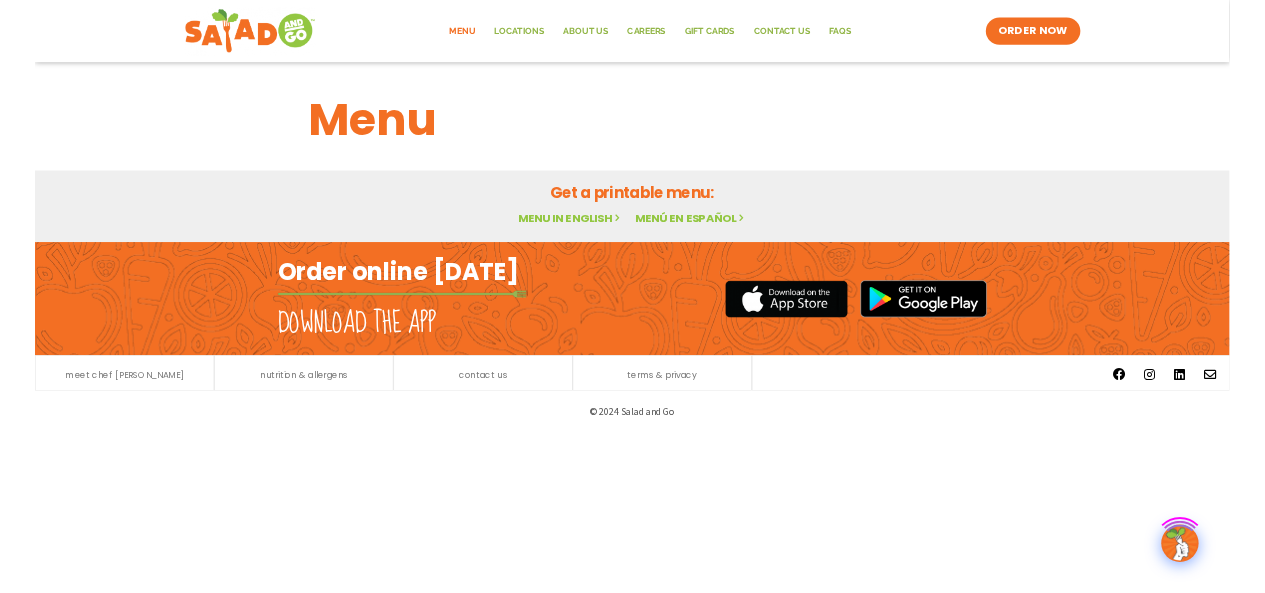 scroll, scrollTop: 0, scrollLeft: 0, axis: both 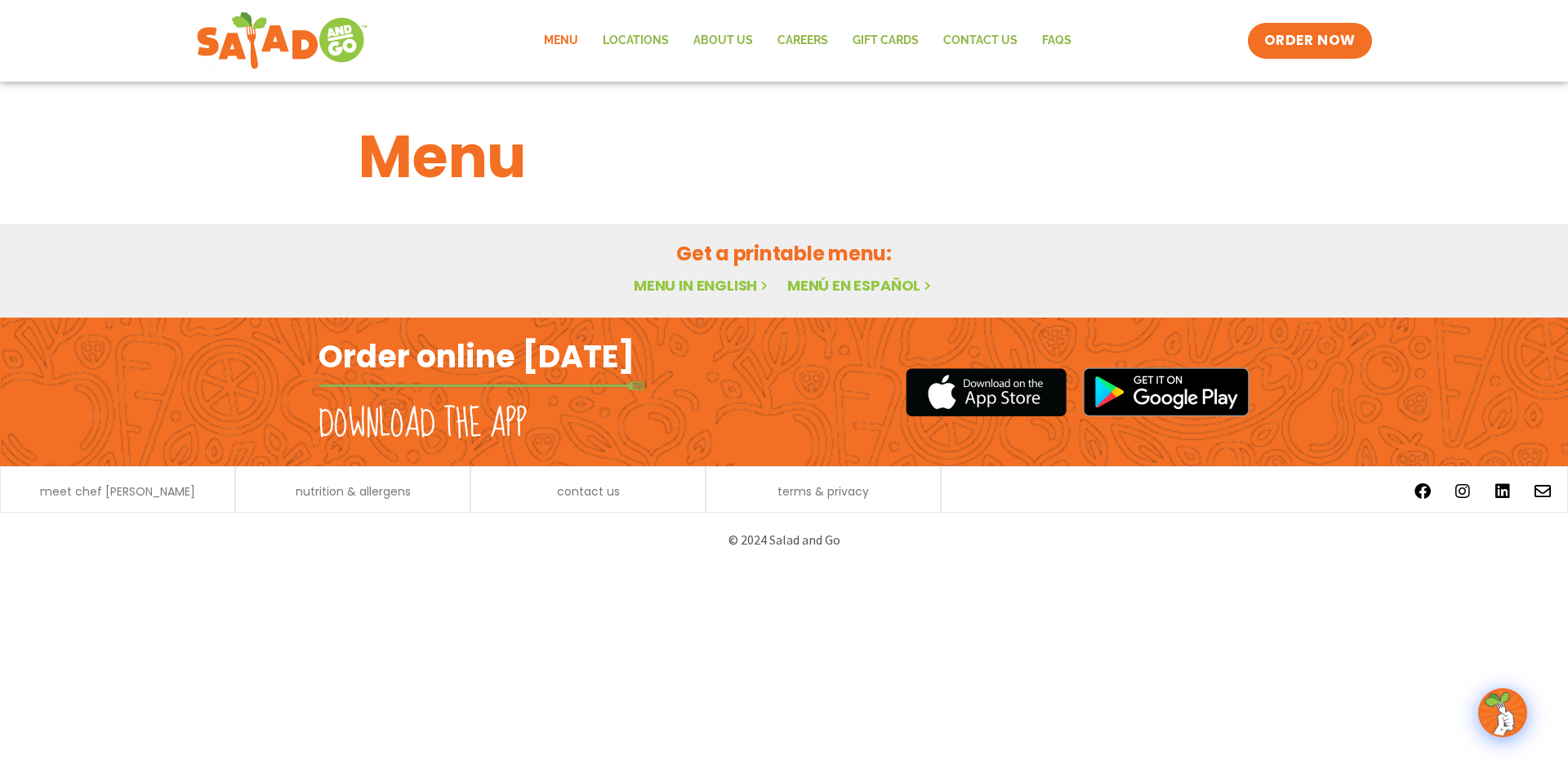 click on "Menu in English" at bounding box center [702, 285] 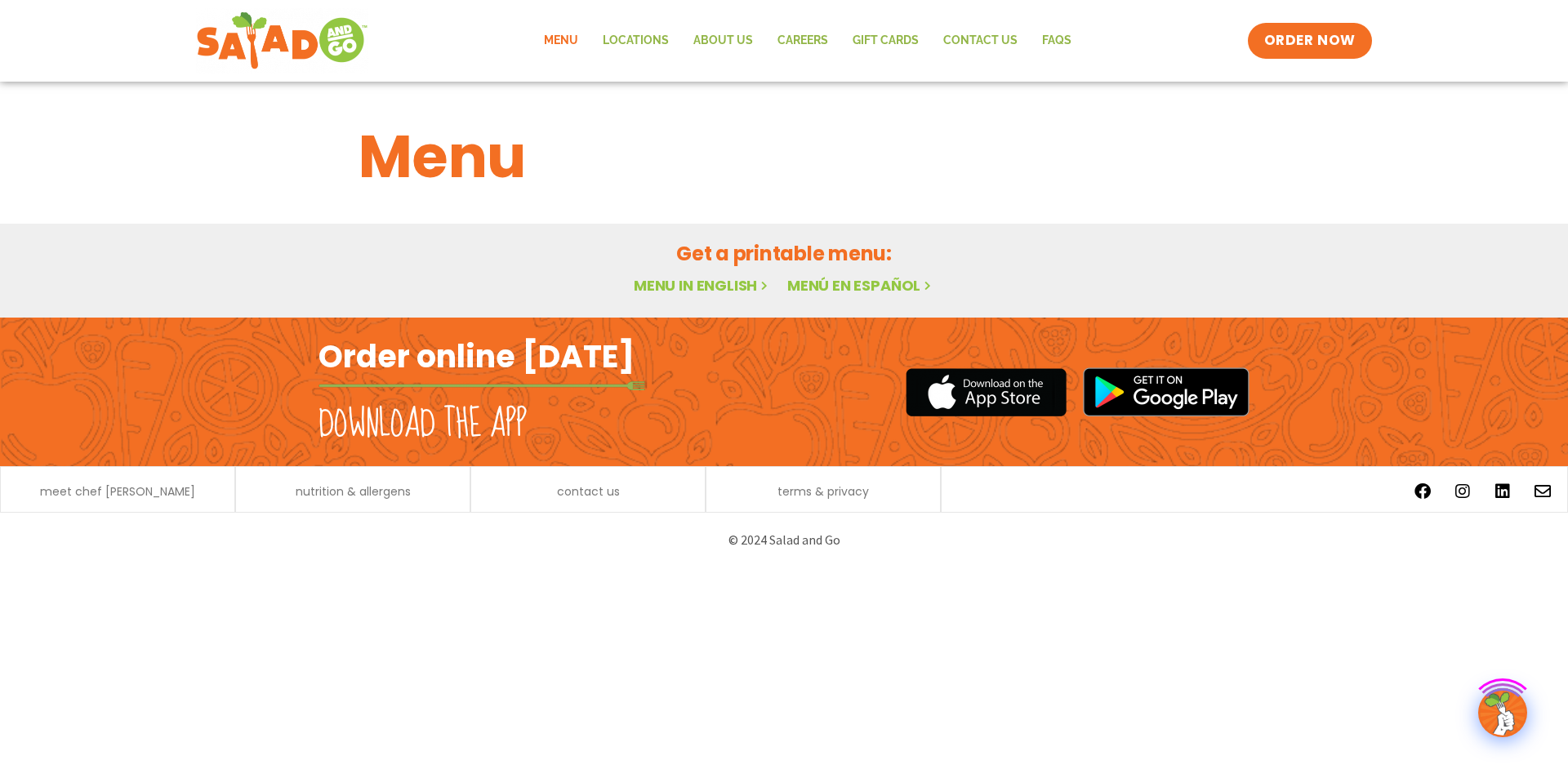scroll, scrollTop: 0, scrollLeft: 0, axis: both 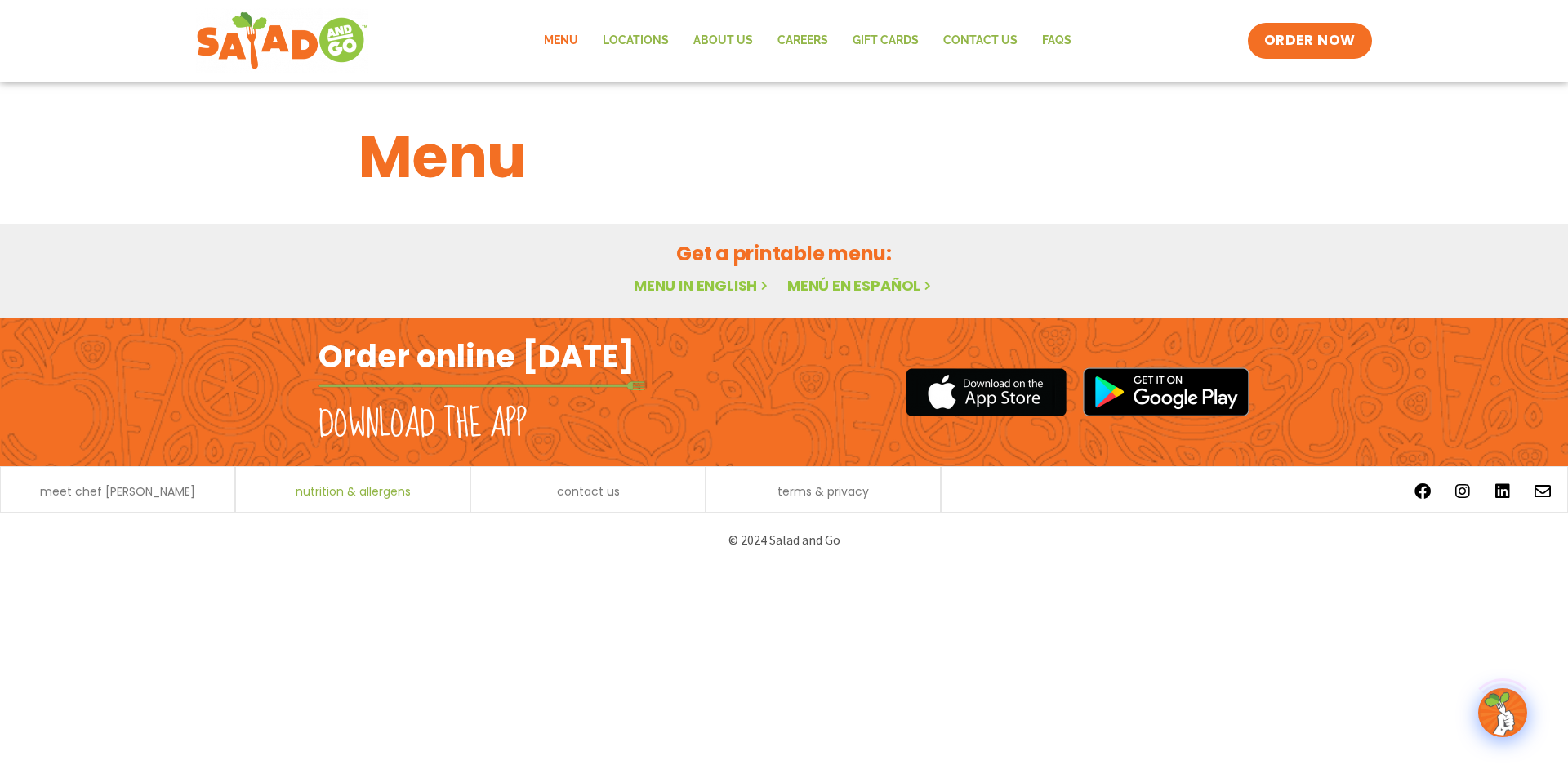 click on "nutrition & allergens" at bounding box center [353, 491] 